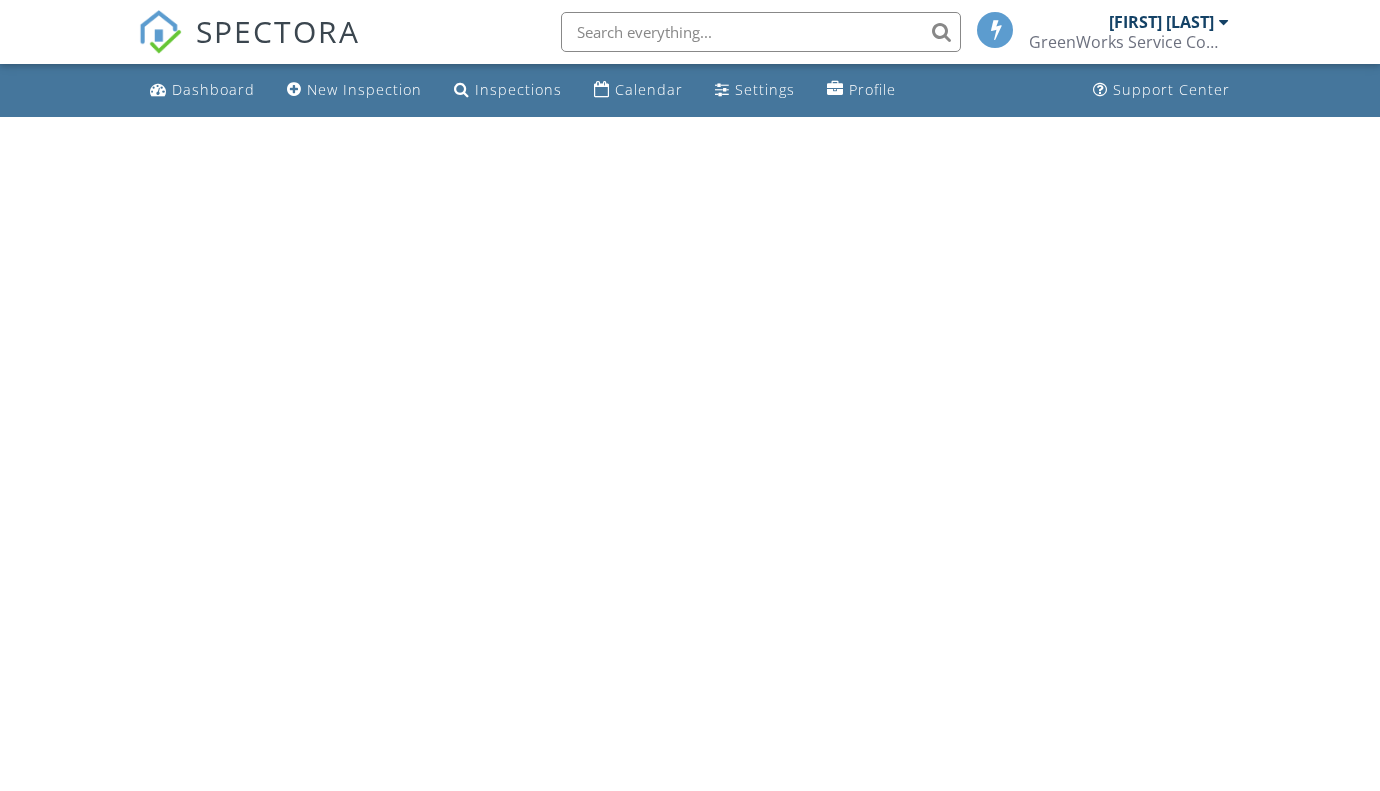 scroll, scrollTop: 0, scrollLeft: 0, axis: both 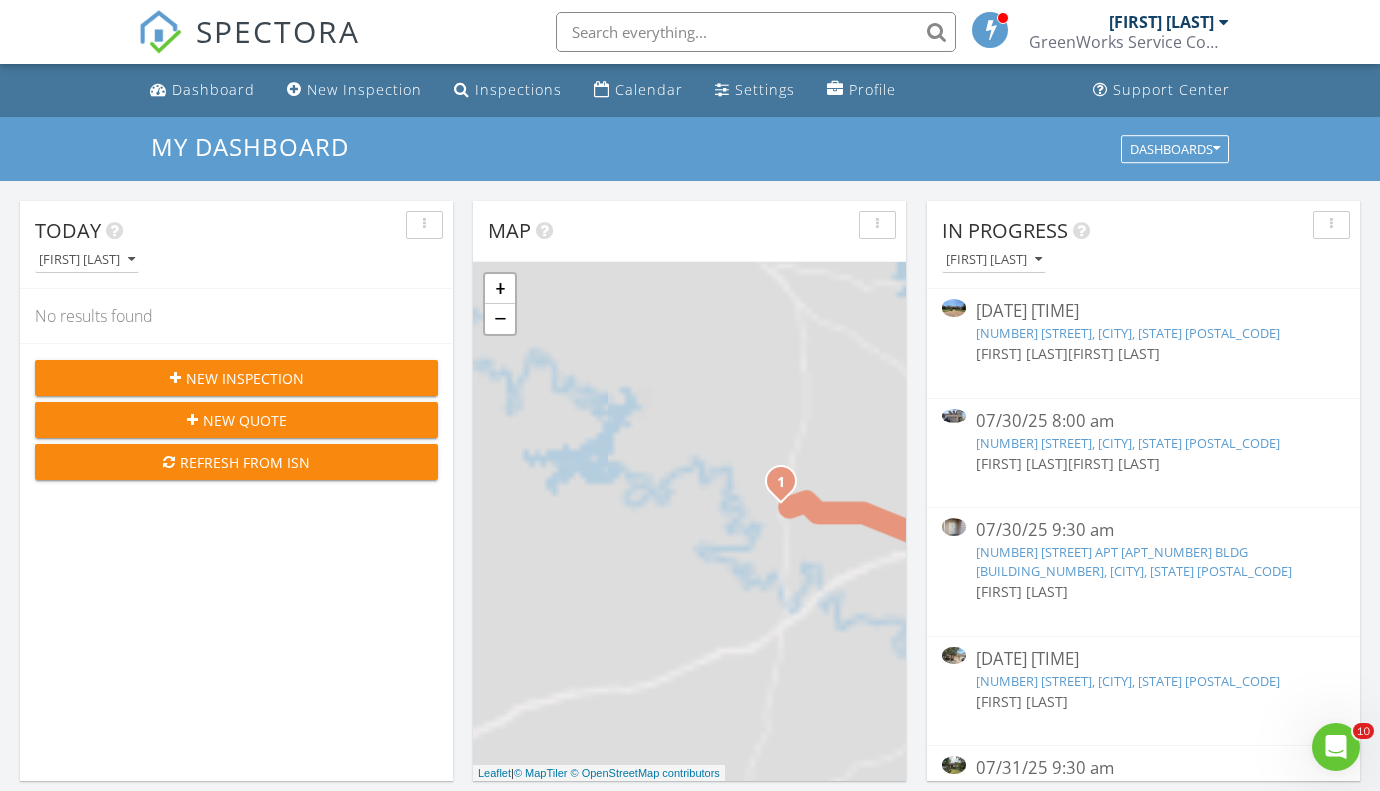 click on "2222 Robinson Way, Huntsville, TX 77340" at bounding box center (1128, 333) 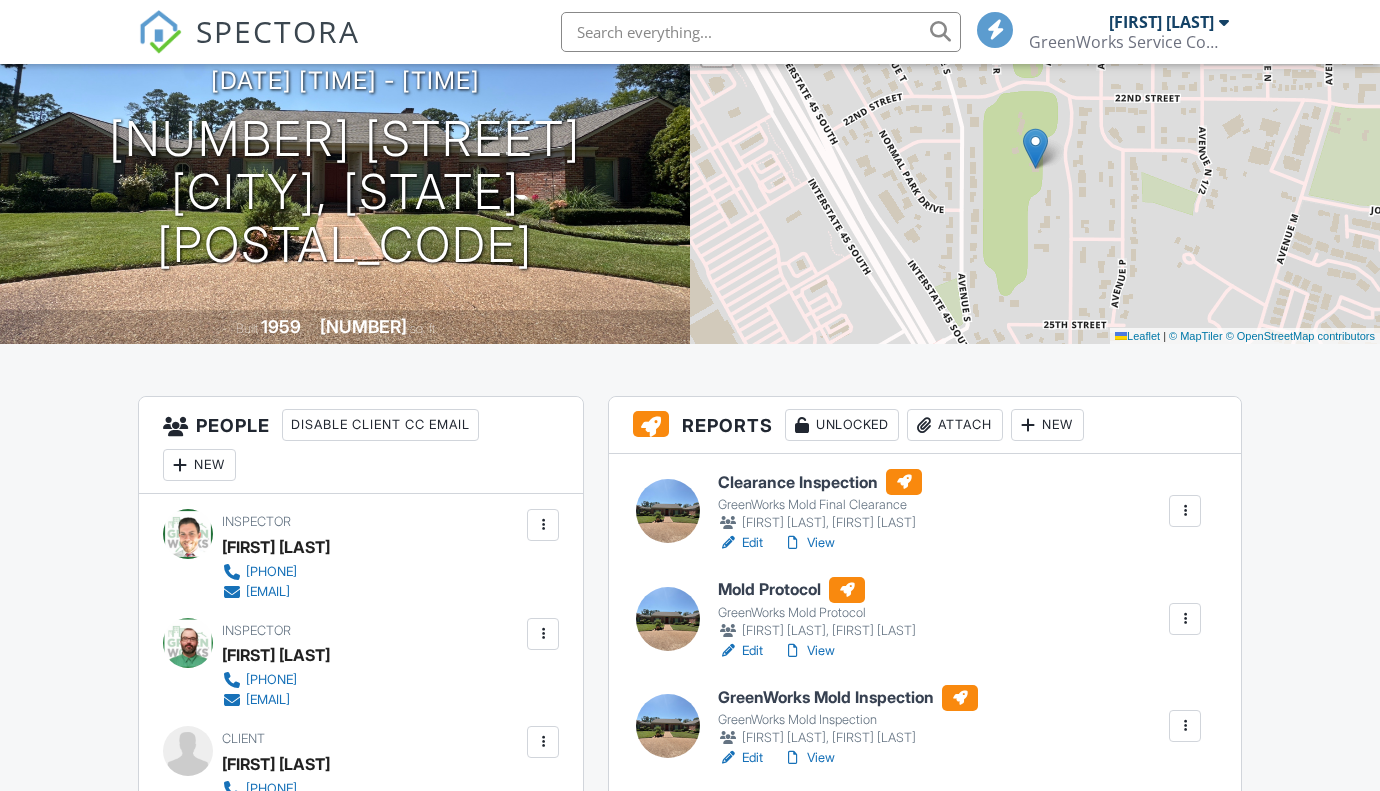 scroll, scrollTop: 407, scrollLeft: 0, axis: vertical 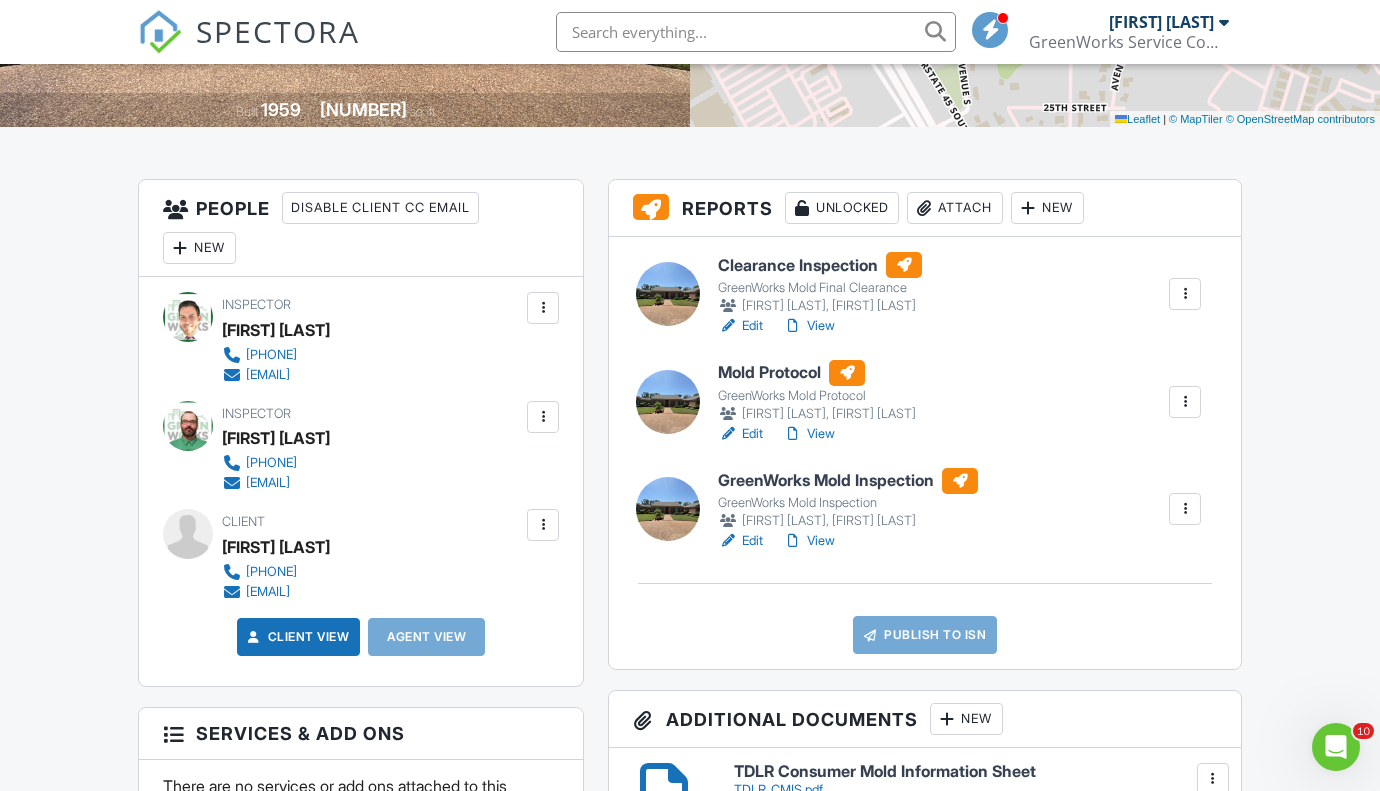 click at bounding box center [1185, 402] 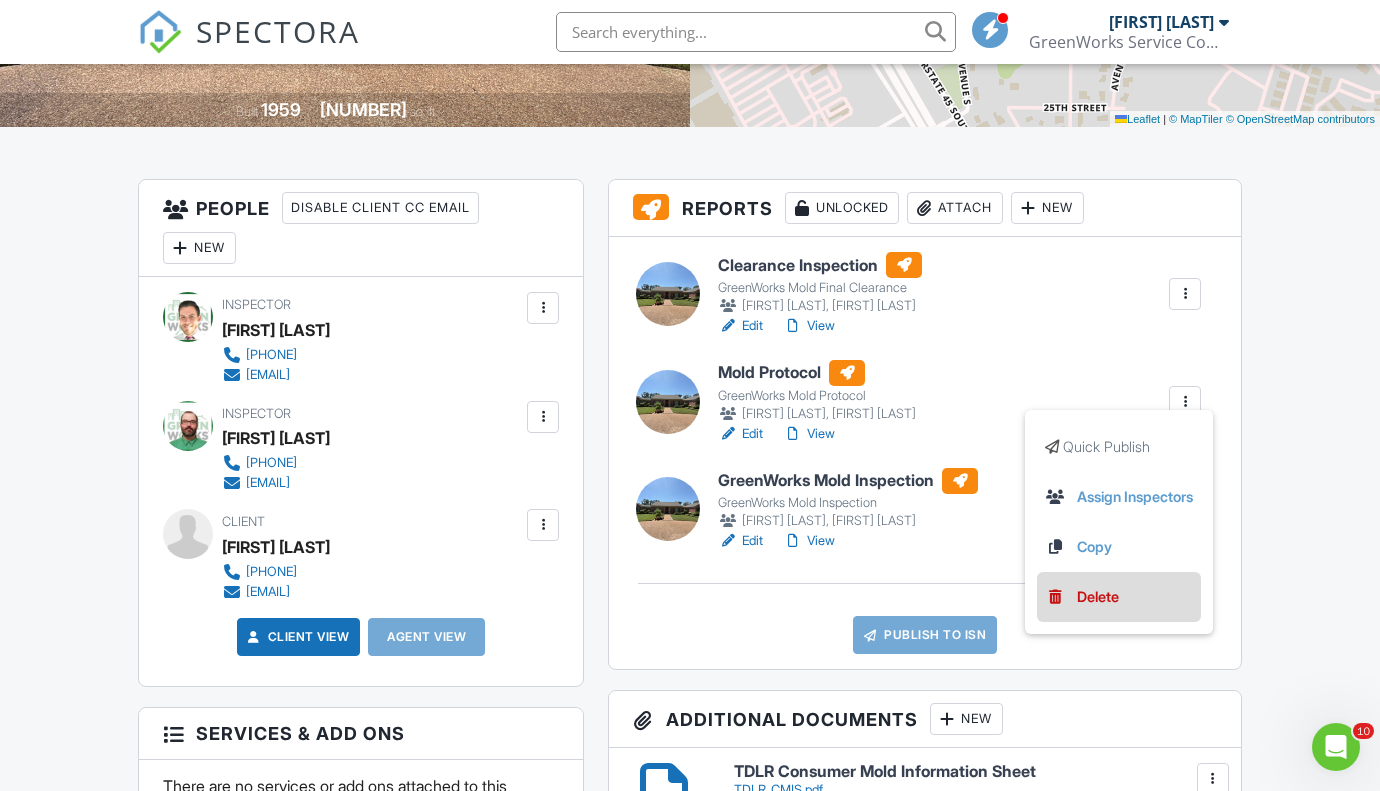 click on "Delete" at bounding box center [1098, 597] 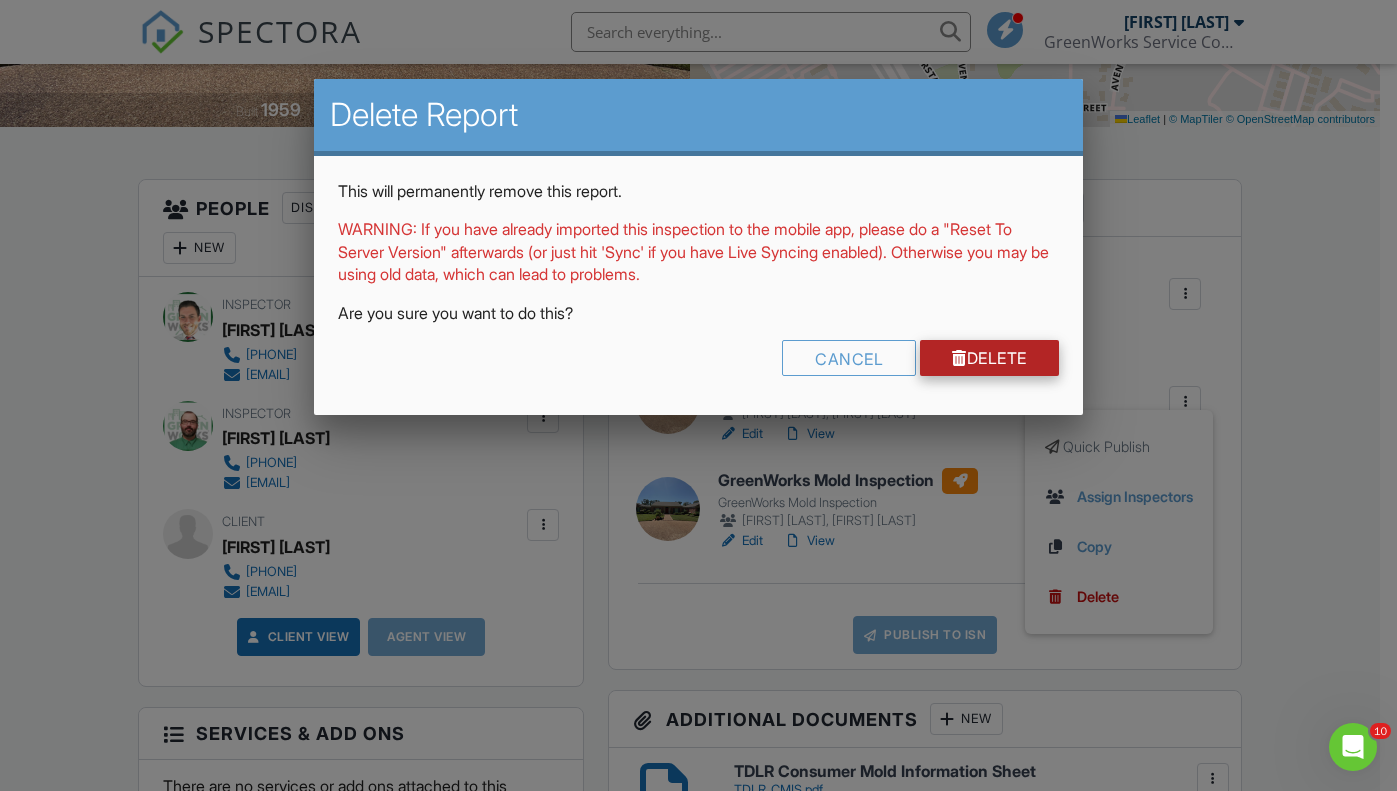 click on "Delete" at bounding box center [989, 358] 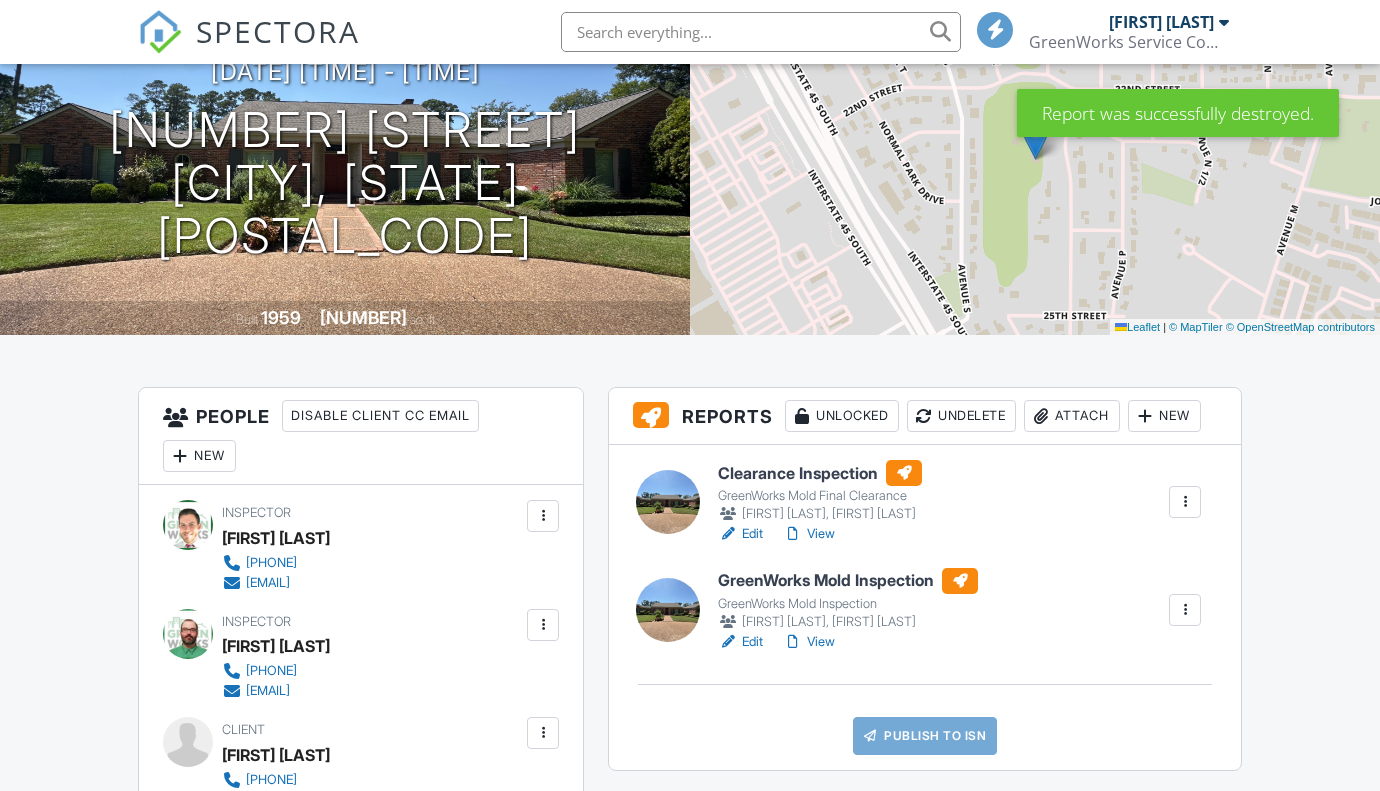 scroll, scrollTop: 197, scrollLeft: 0, axis: vertical 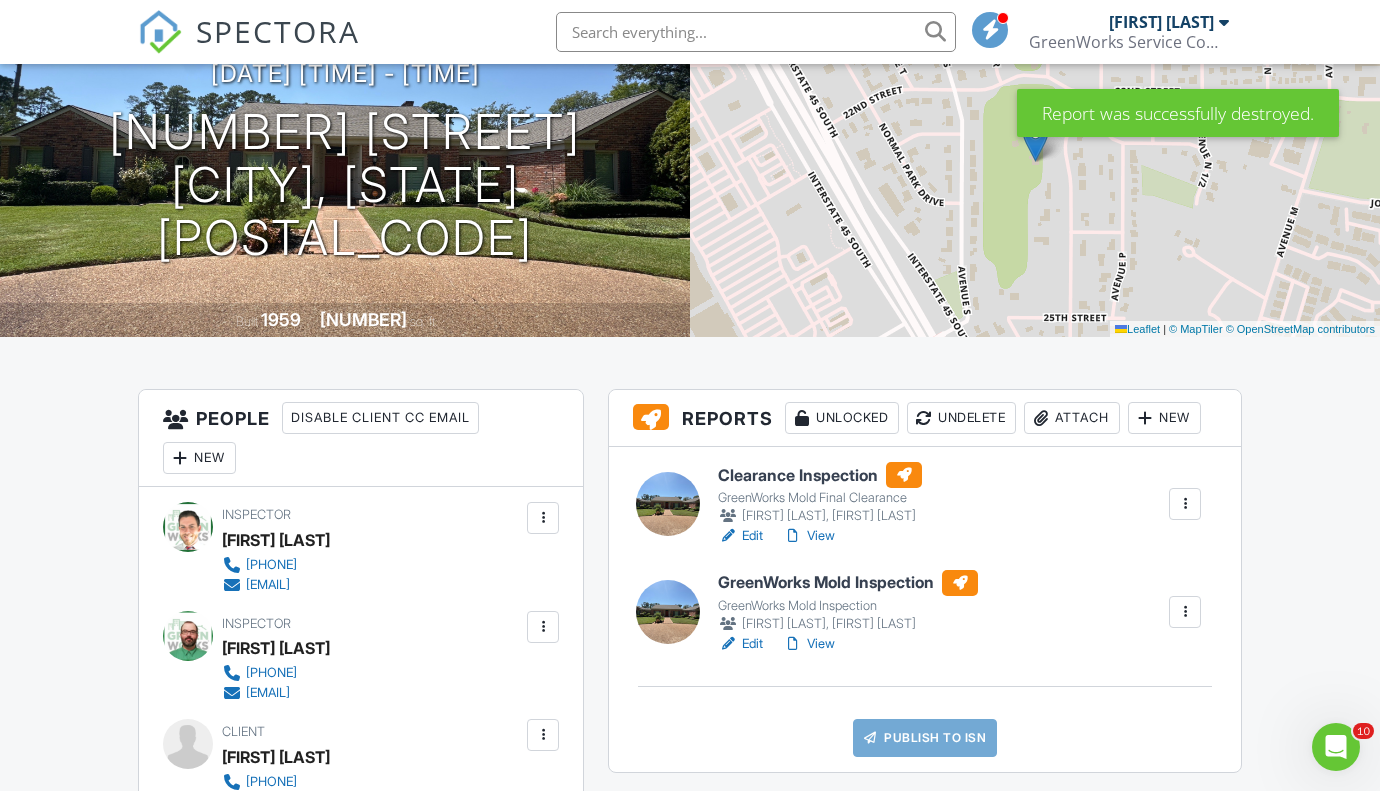 click at bounding box center (1185, 504) 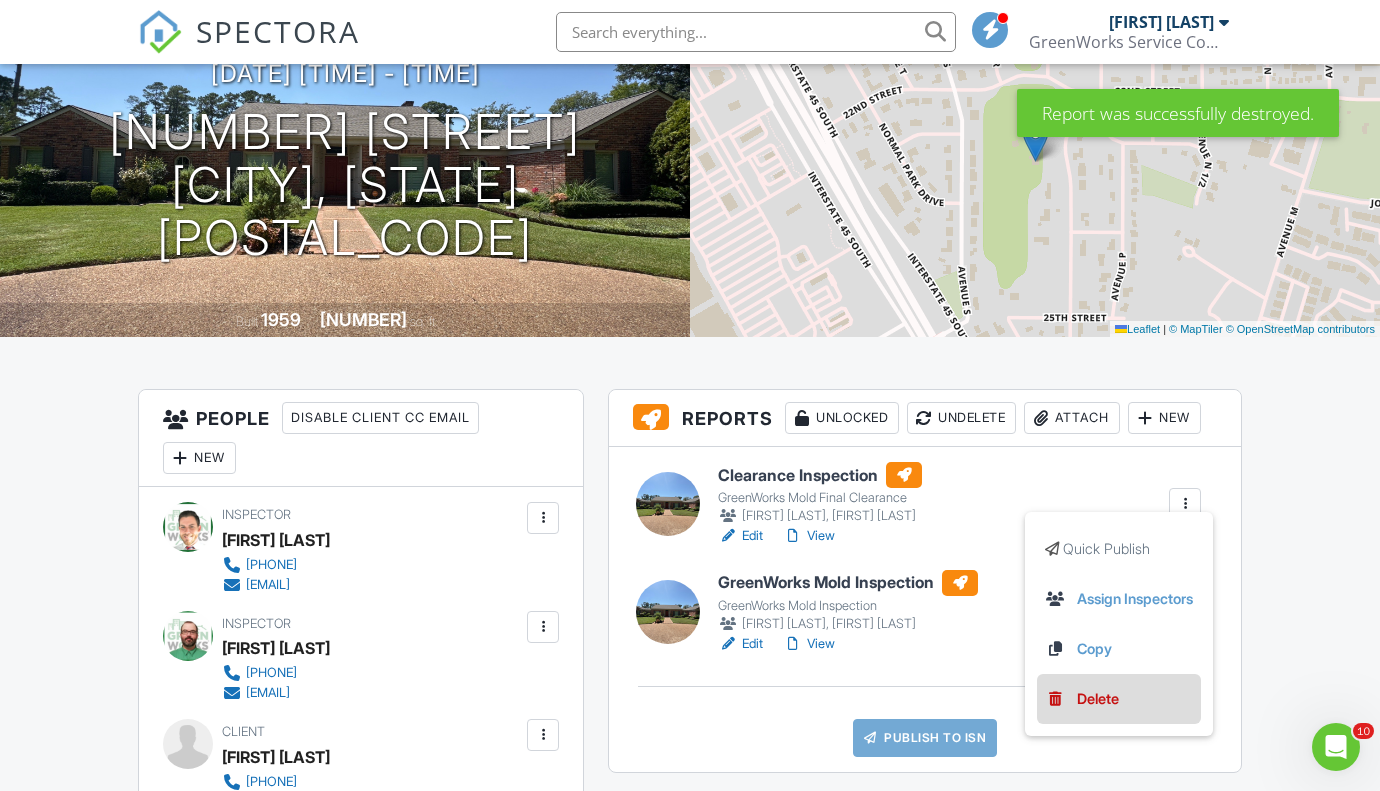 click on "Delete" at bounding box center [1098, 699] 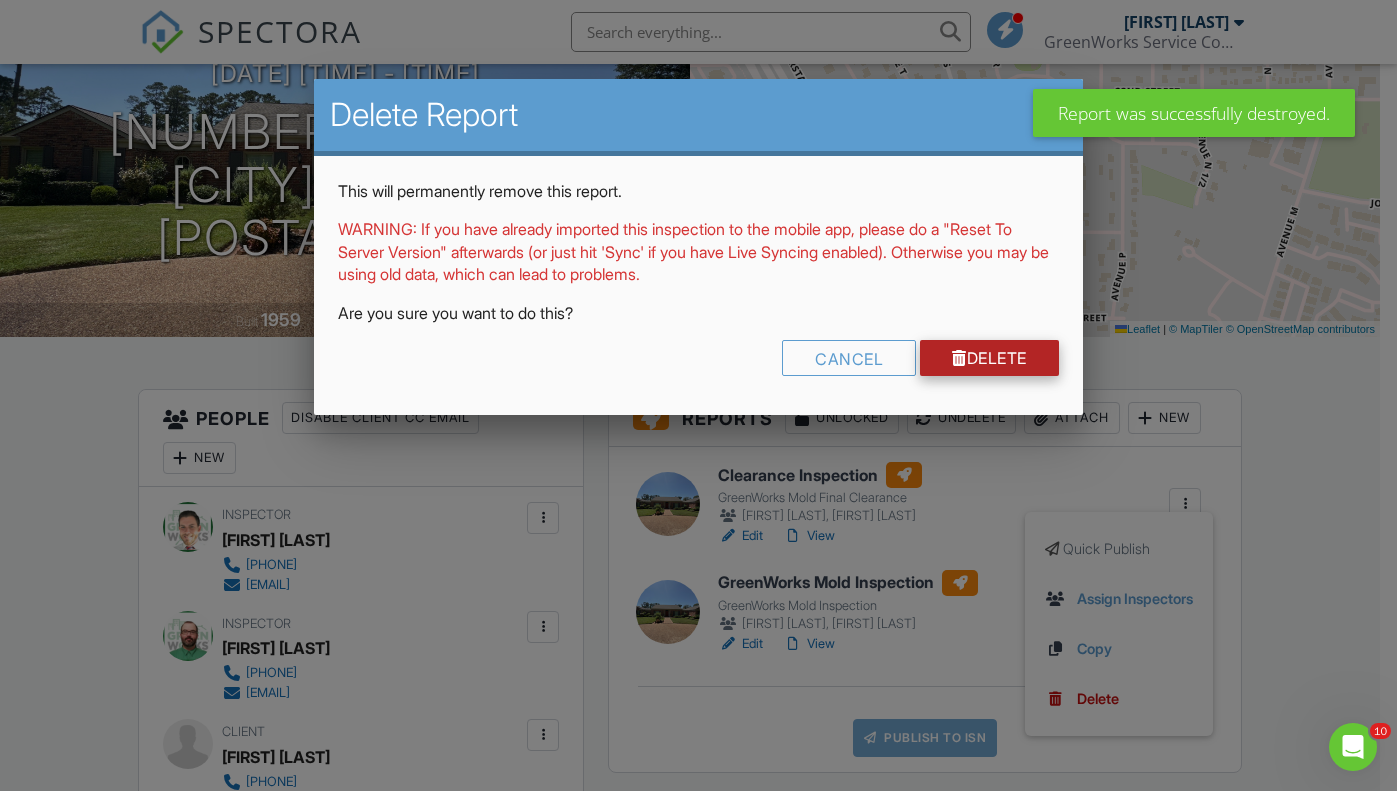 click on "Delete" at bounding box center [989, 358] 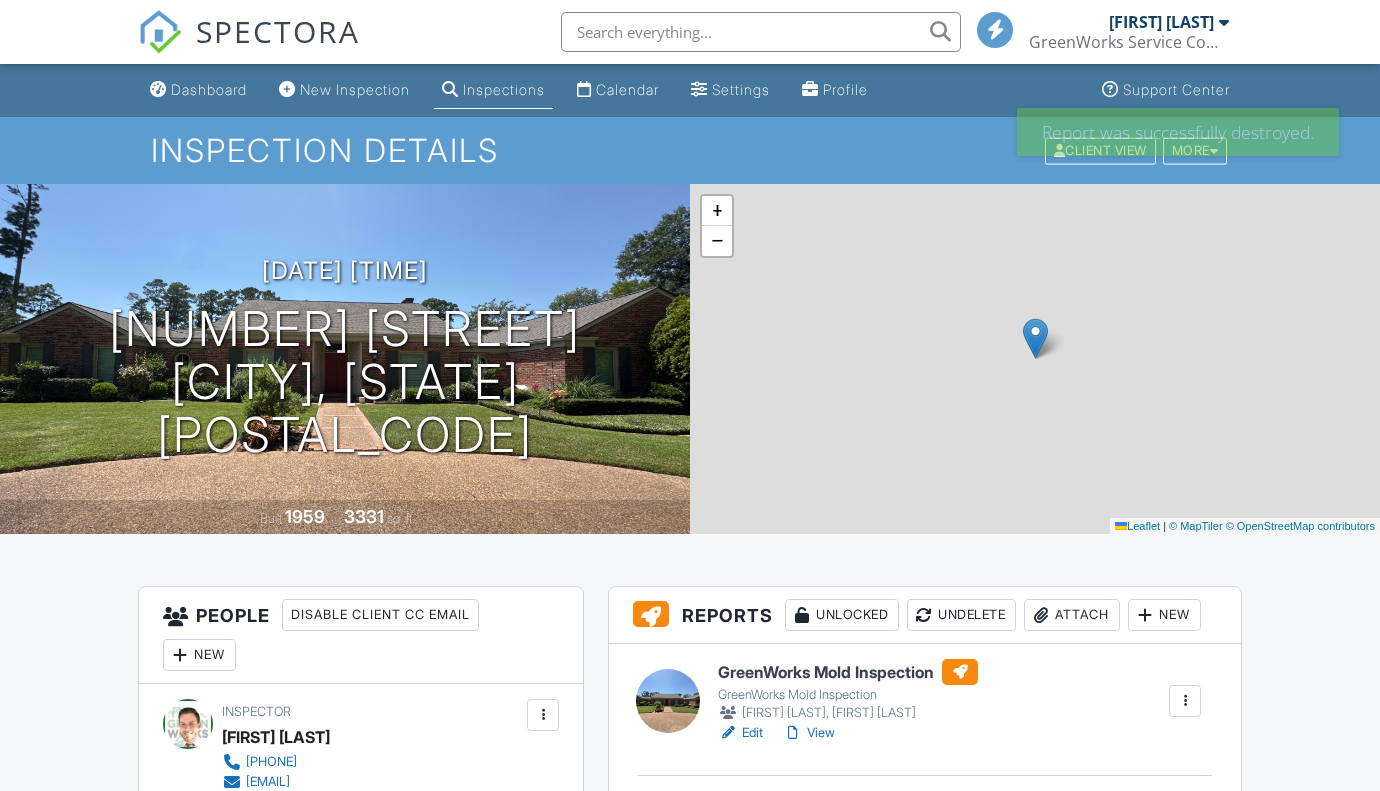 scroll, scrollTop: 0, scrollLeft: 0, axis: both 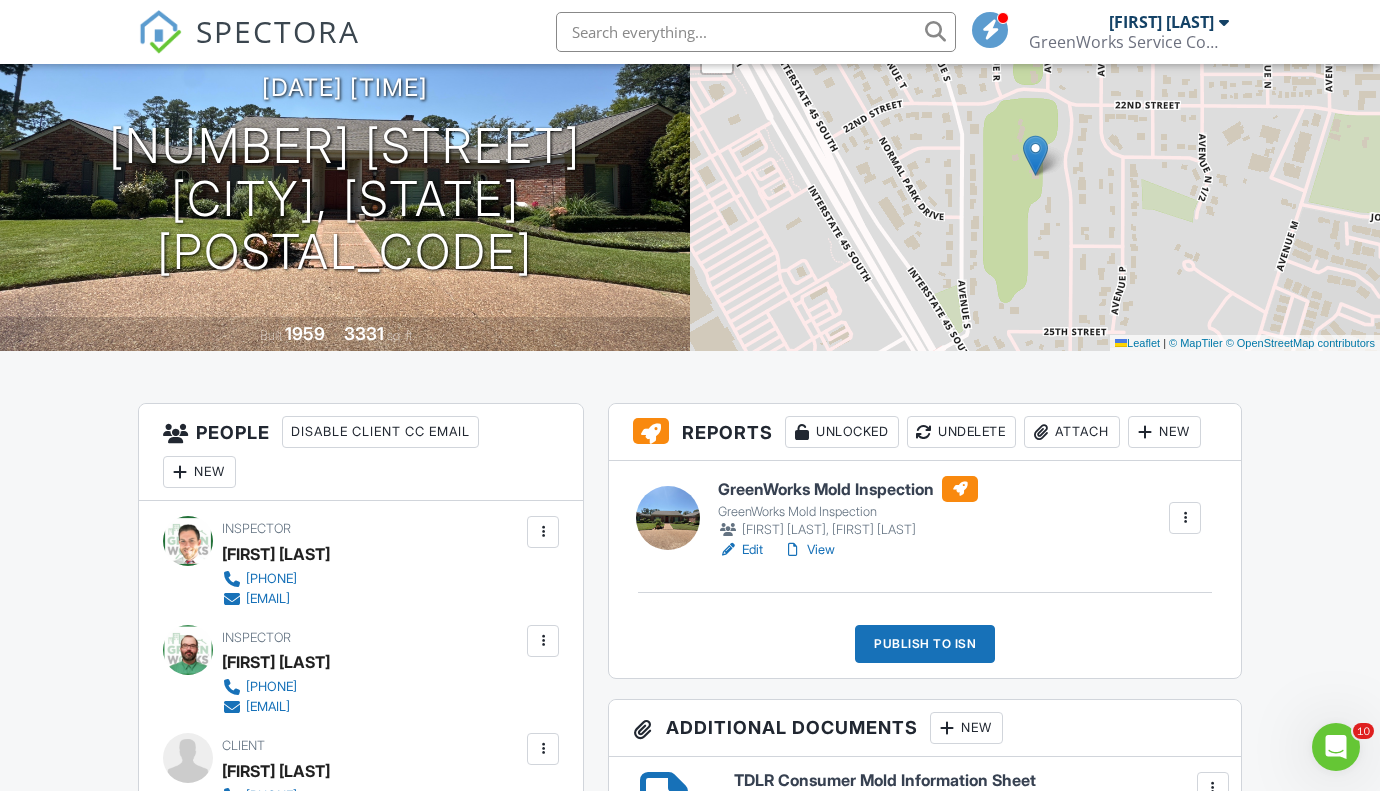 click on "Edit" at bounding box center [740, 550] 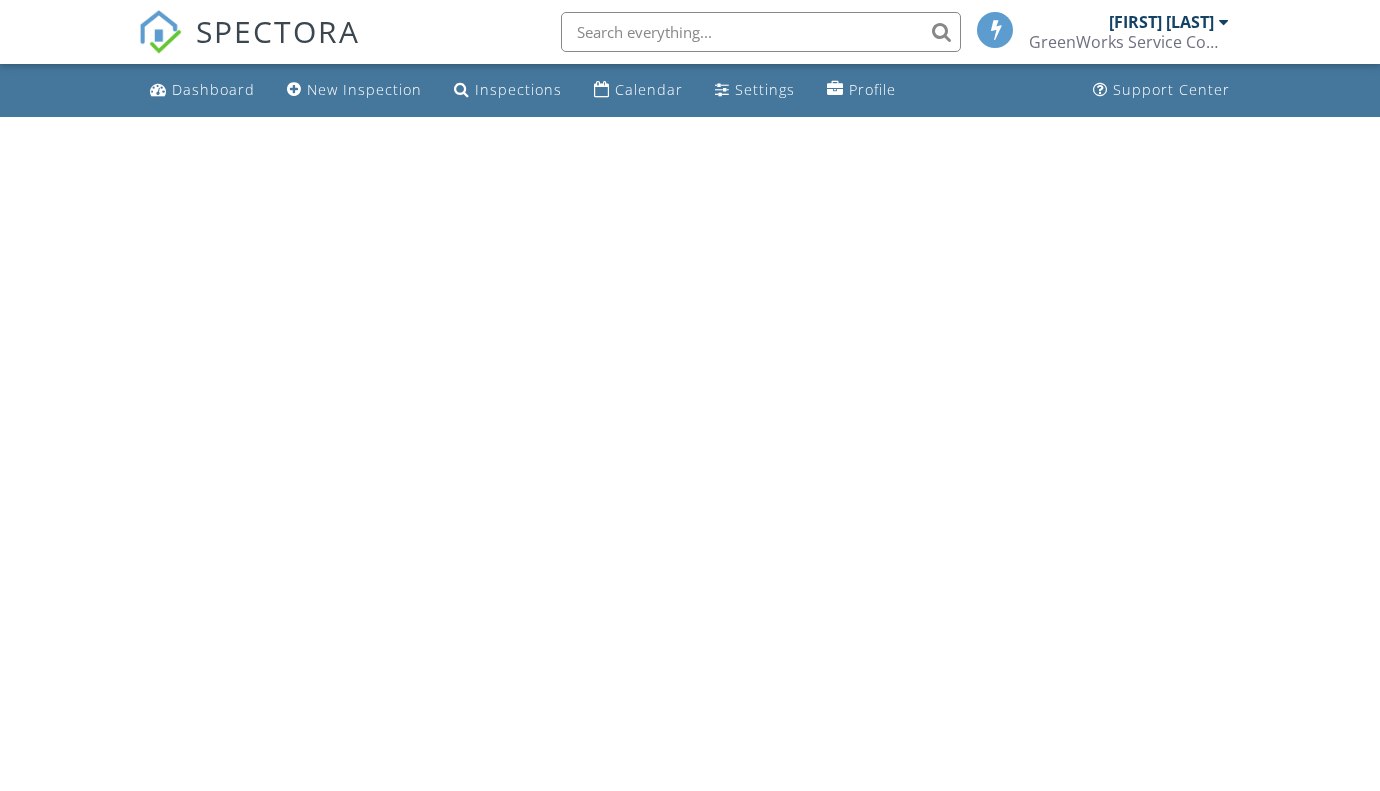 scroll, scrollTop: 0, scrollLeft: 0, axis: both 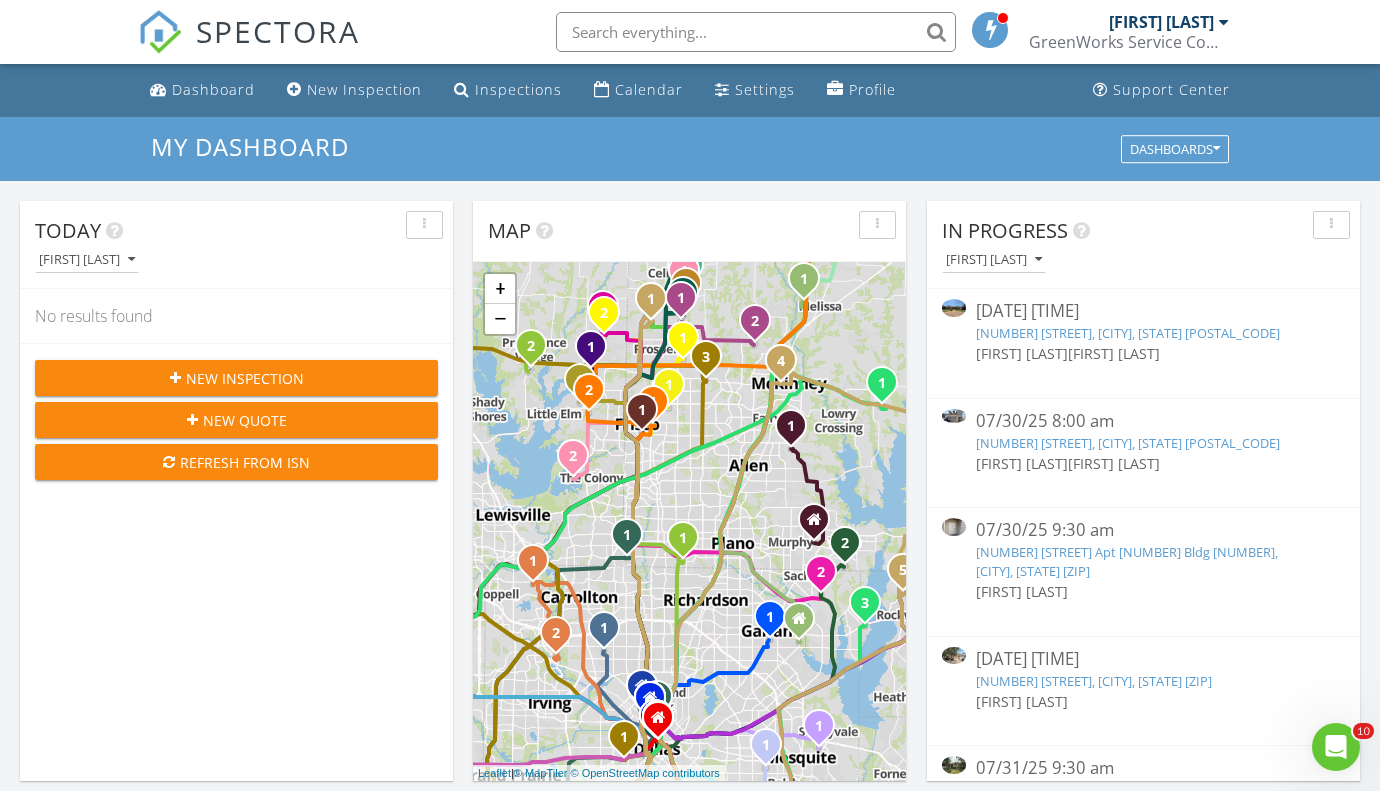 click on "2222 Robinson Way, Huntsville, TX 77340" at bounding box center (1128, 333) 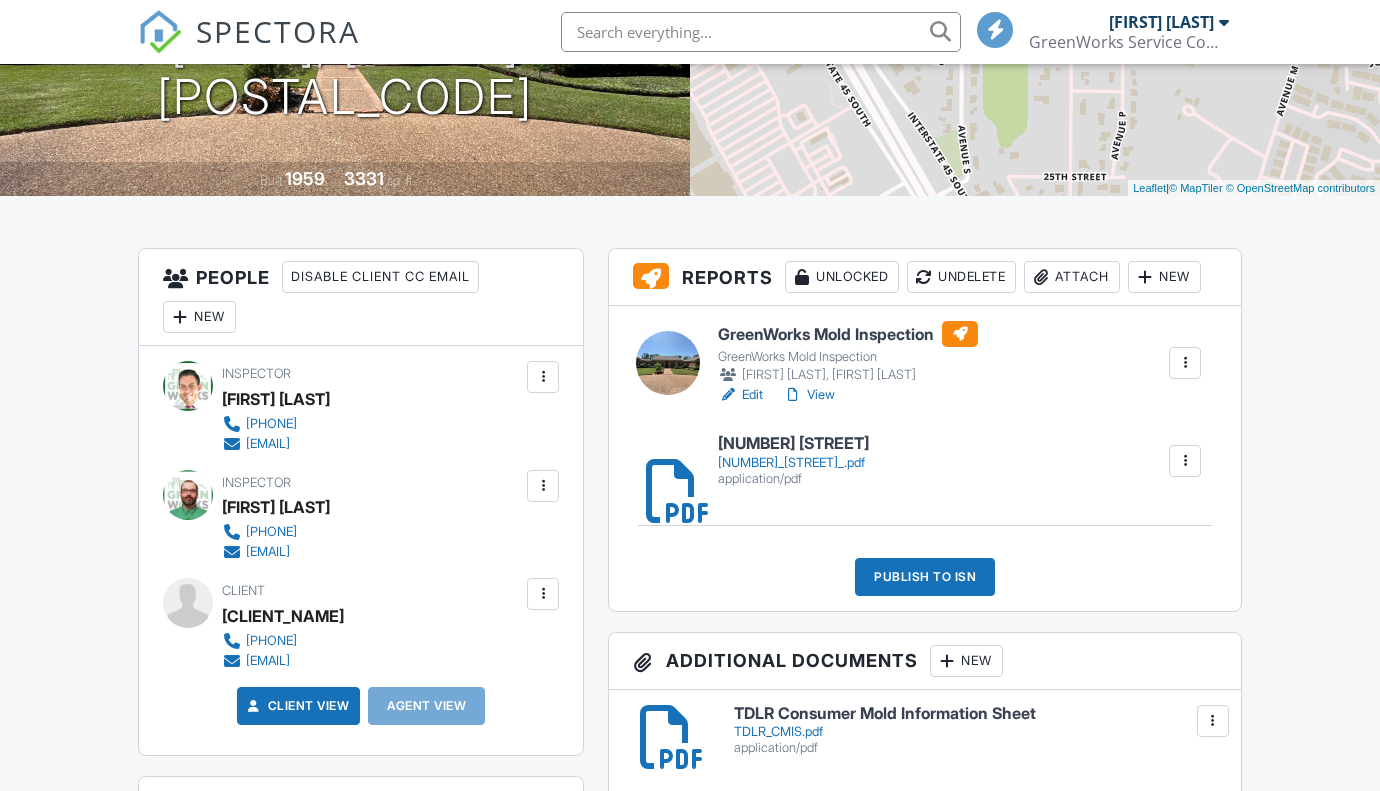 click on "Publish to ISN" at bounding box center [925, 577] 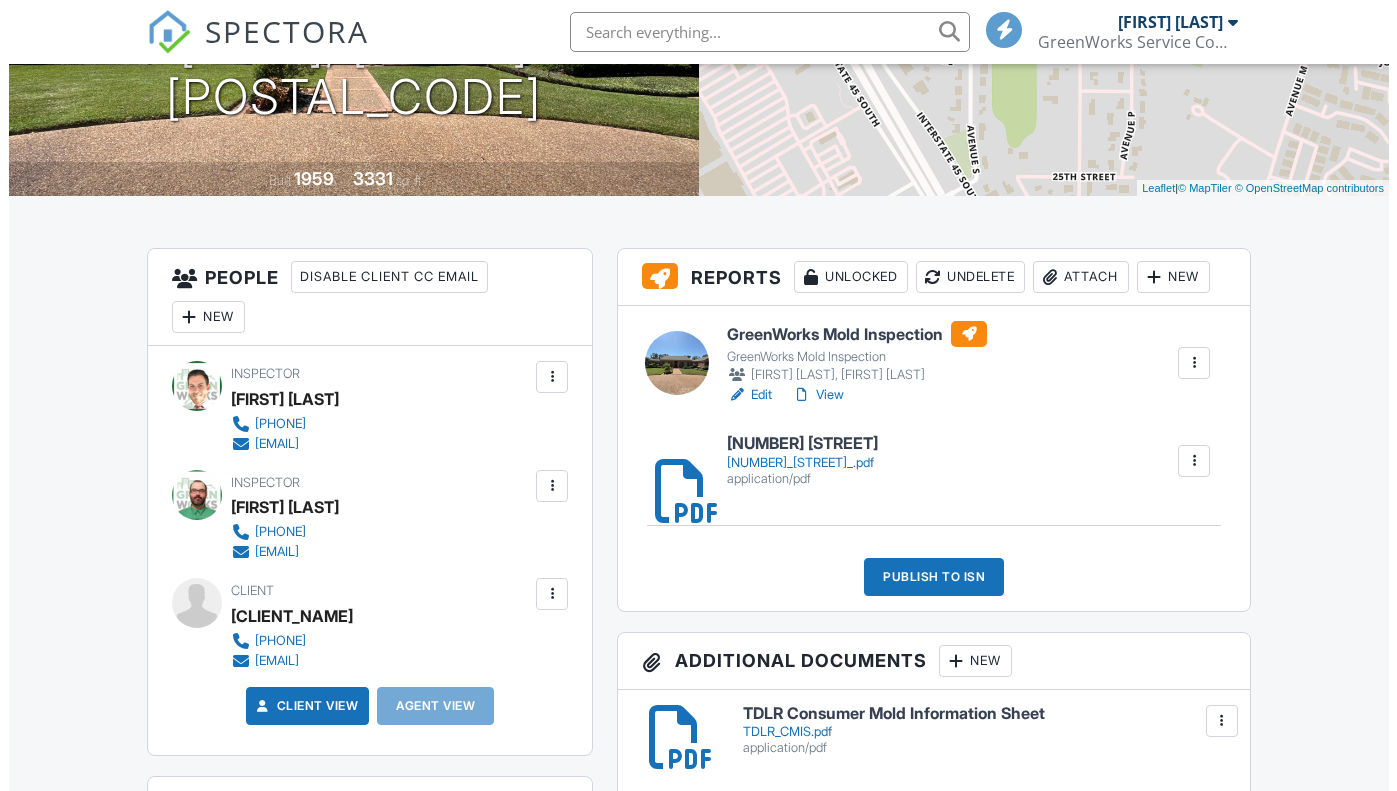 scroll, scrollTop: 338, scrollLeft: 0, axis: vertical 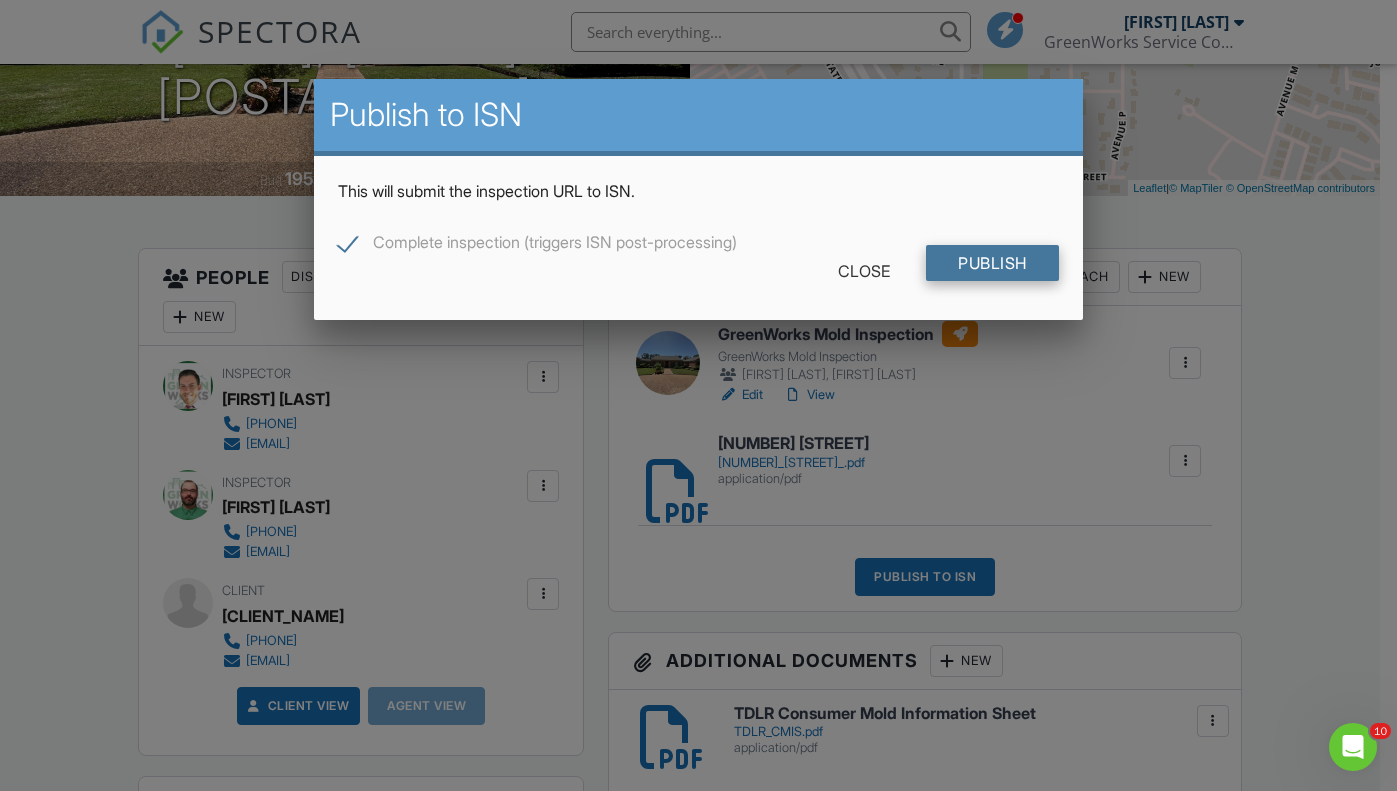 click on "Publish" at bounding box center (992, 263) 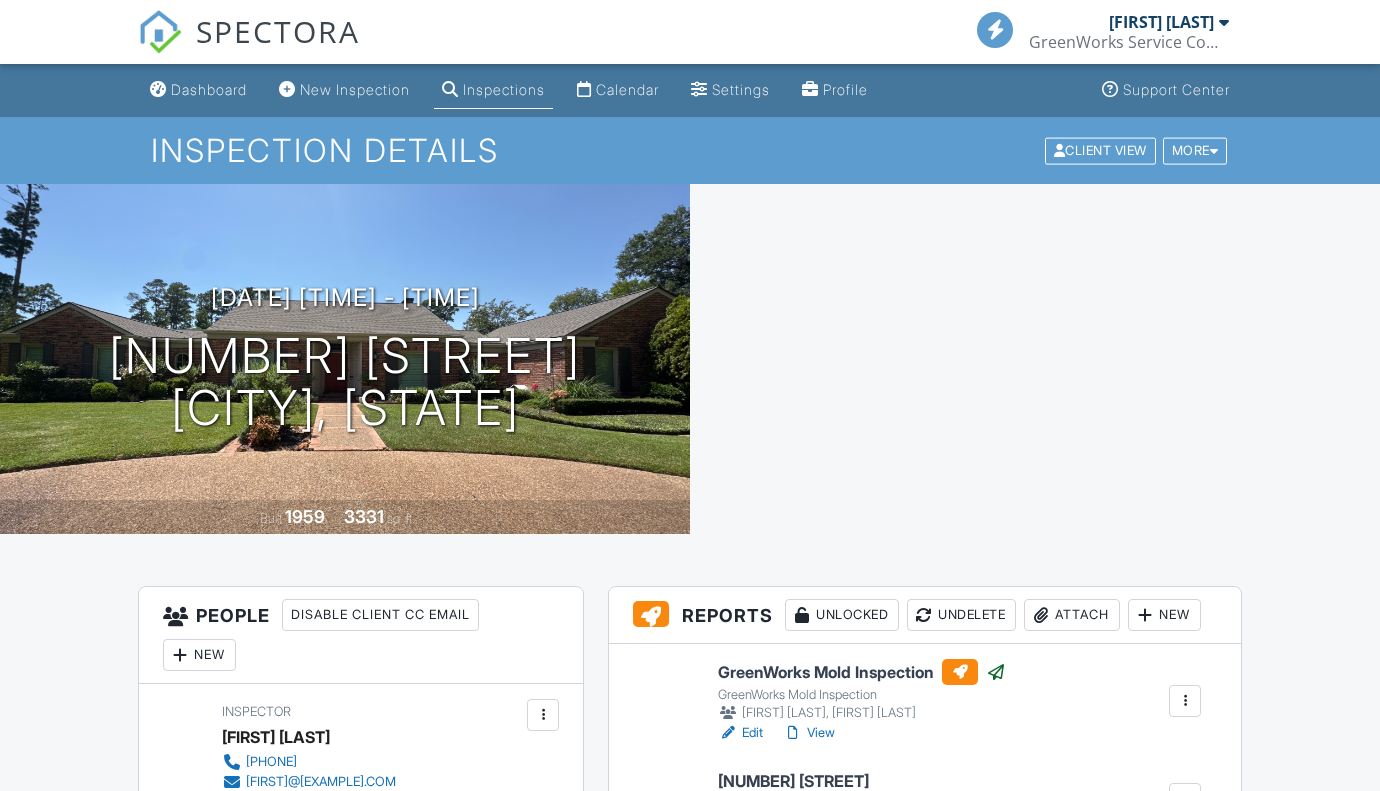 scroll, scrollTop: 0, scrollLeft: 0, axis: both 